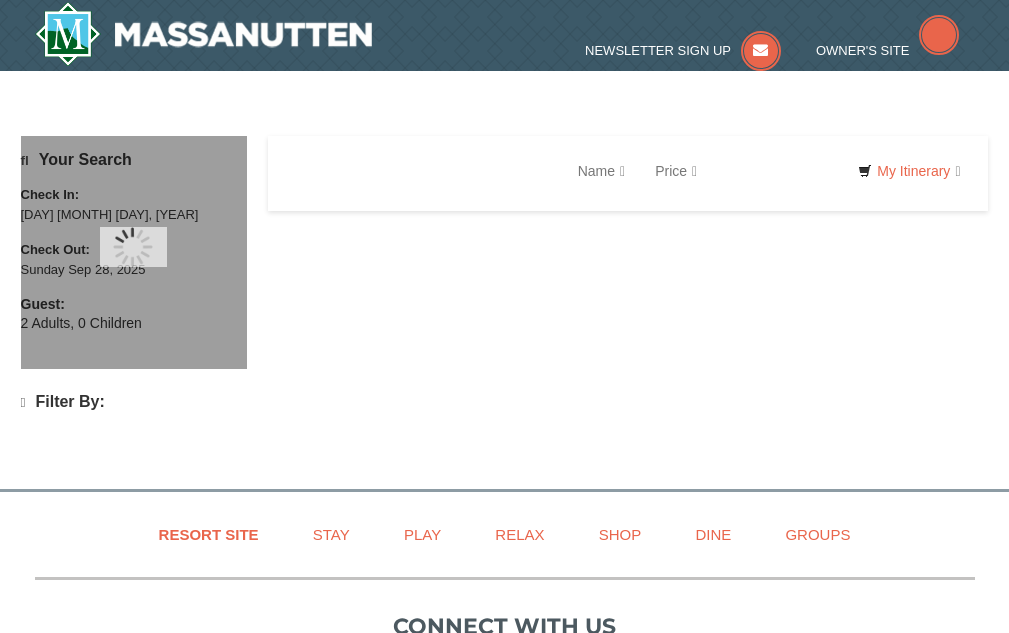 scroll, scrollTop: 0, scrollLeft: 0, axis: both 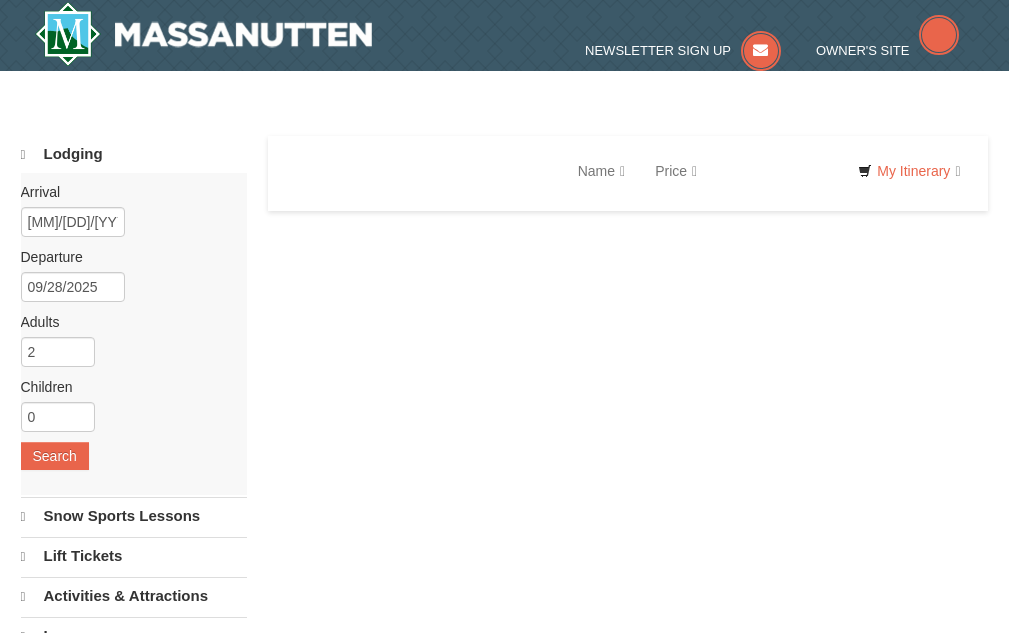select on "8" 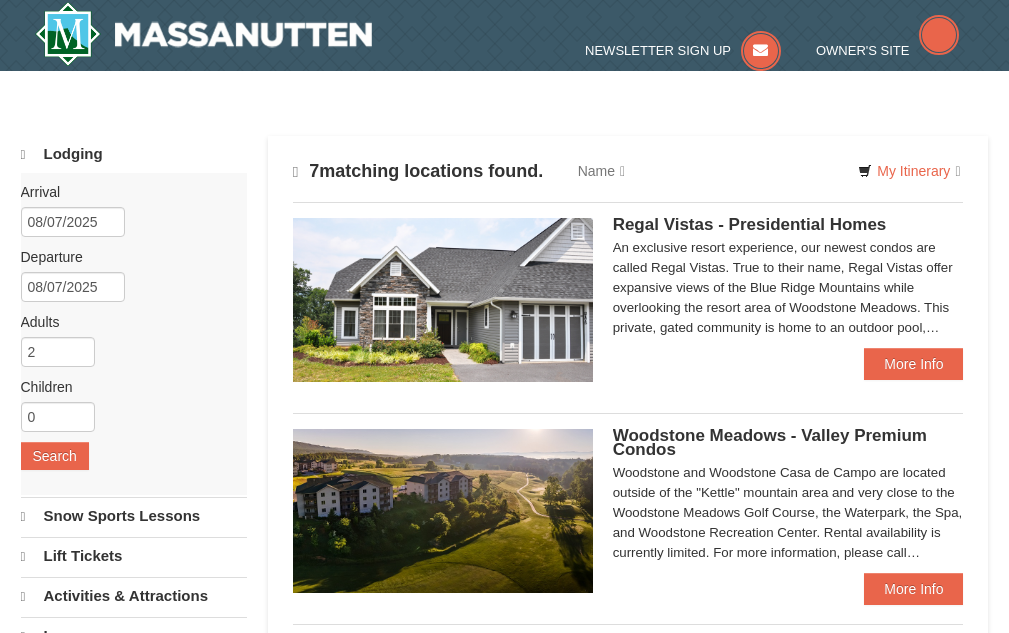type 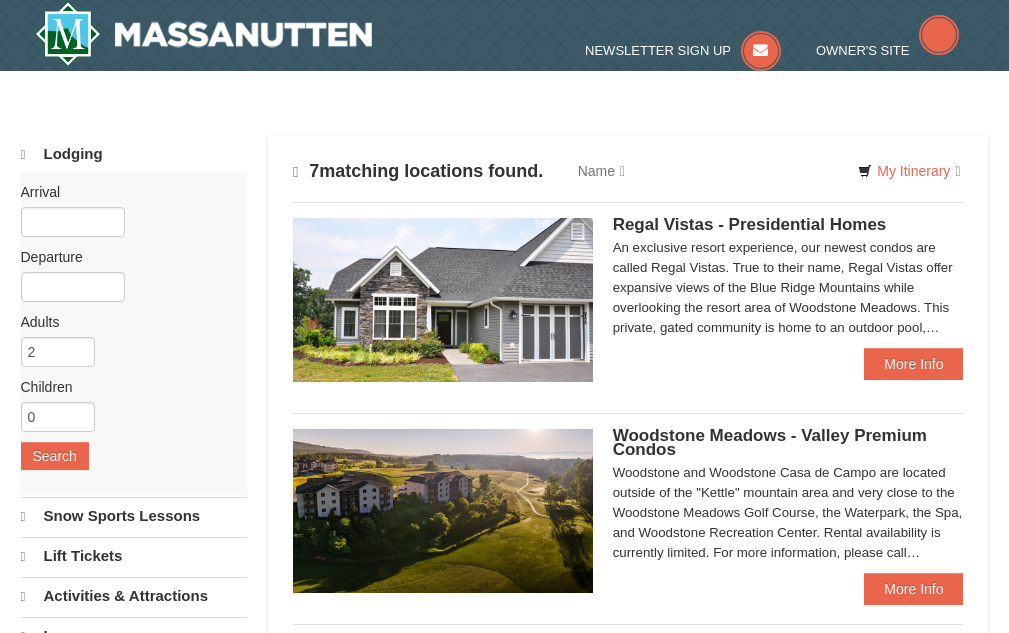 scroll, scrollTop: 0, scrollLeft: 0, axis: both 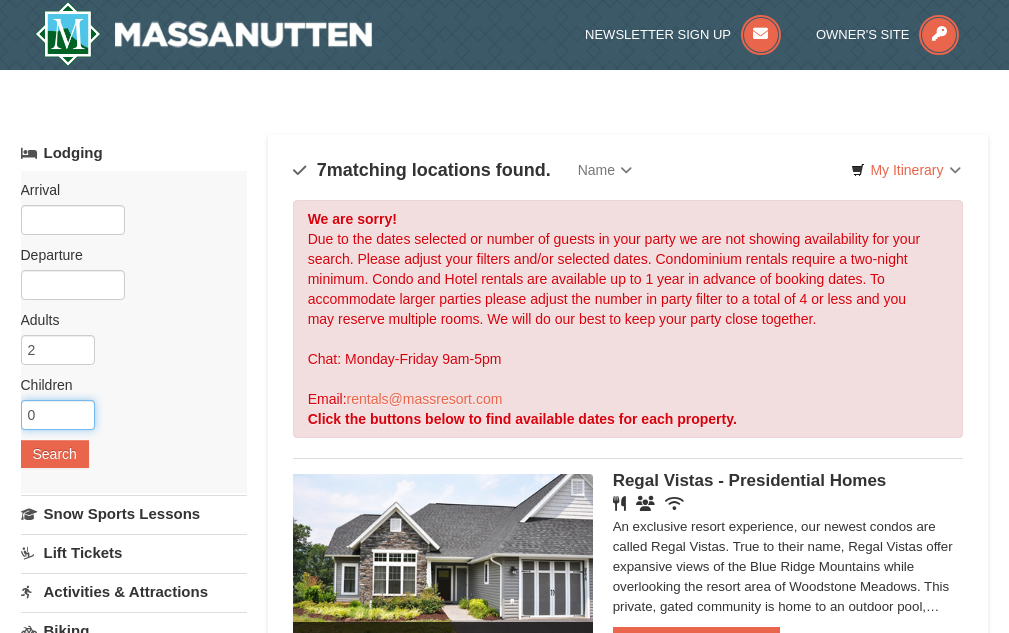 click on "0" at bounding box center [58, 415] 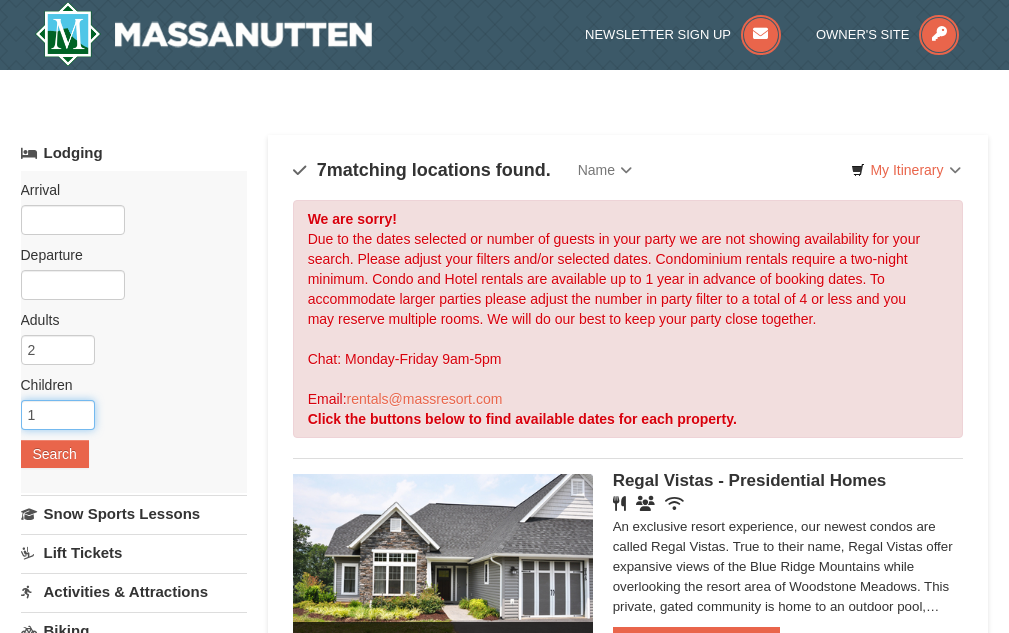 click on "1" at bounding box center [58, 415] 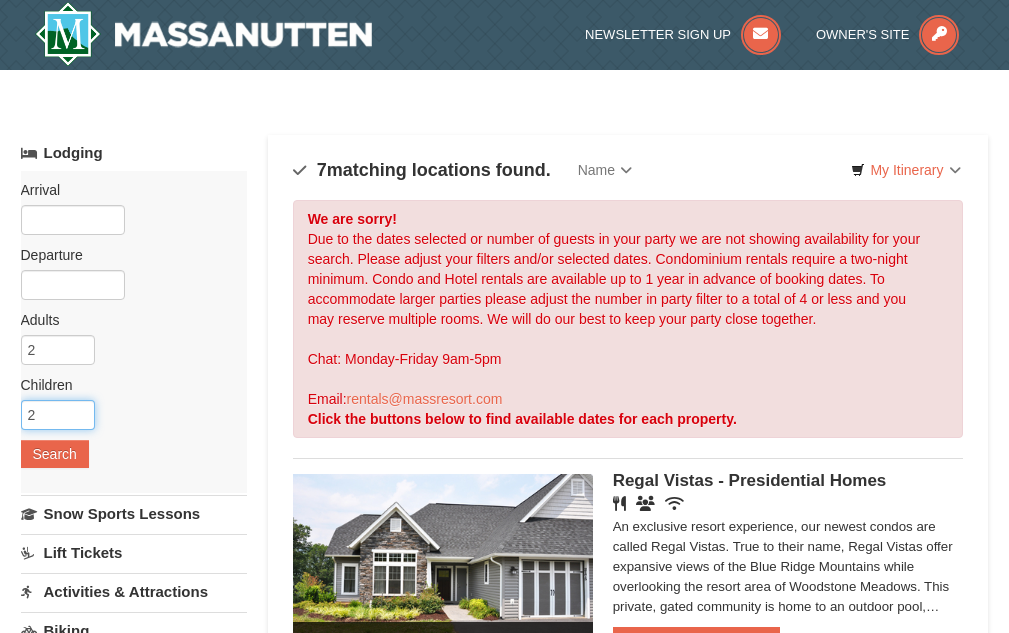 type on "2" 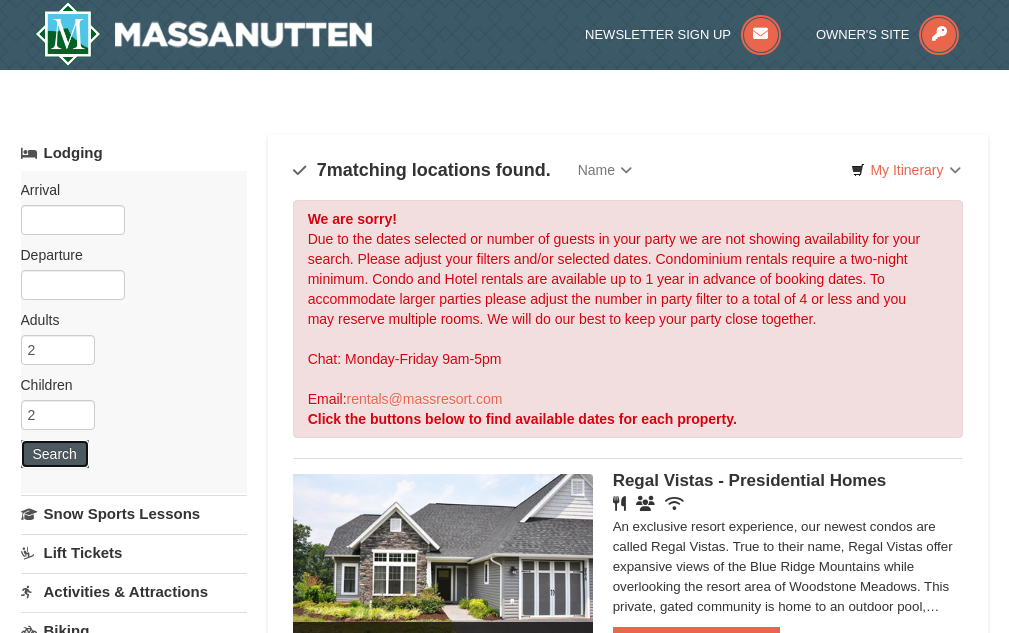 click on "Search" at bounding box center [55, 454] 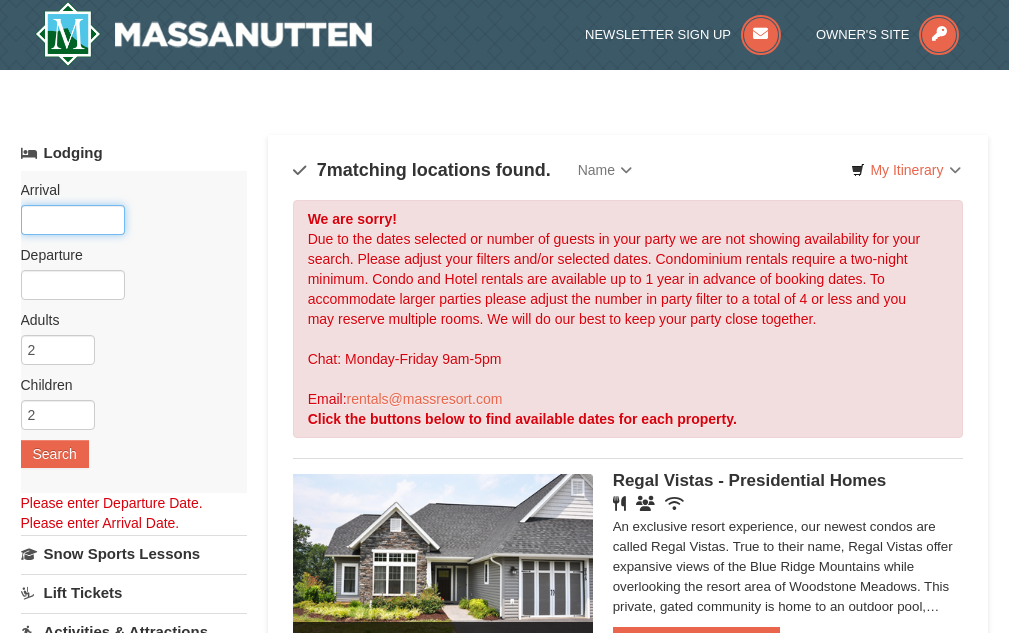 click at bounding box center [73, 220] 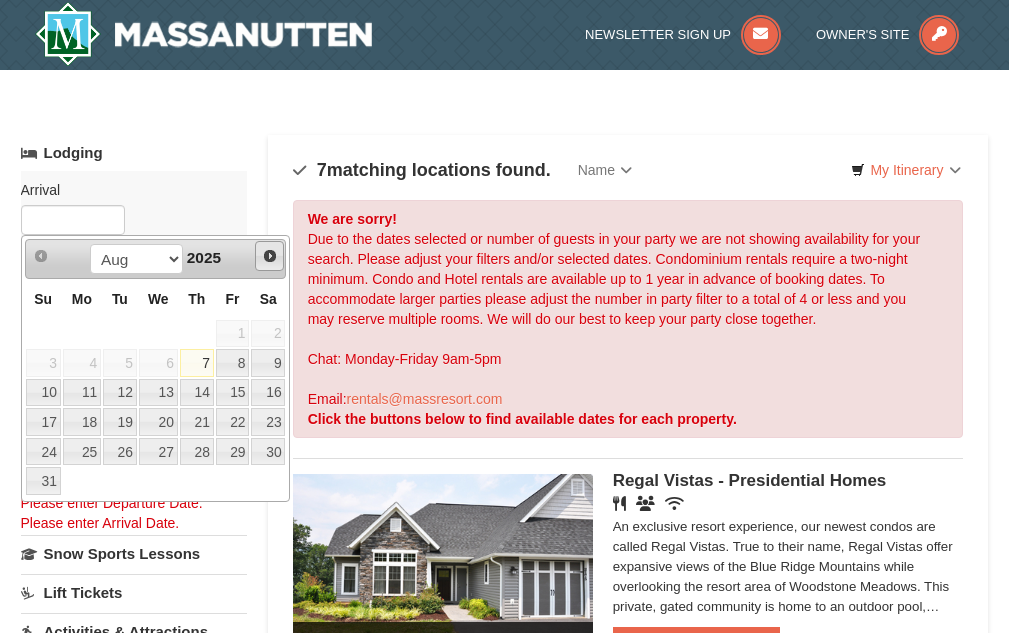 click on "Next" at bounding box center [270, 256] 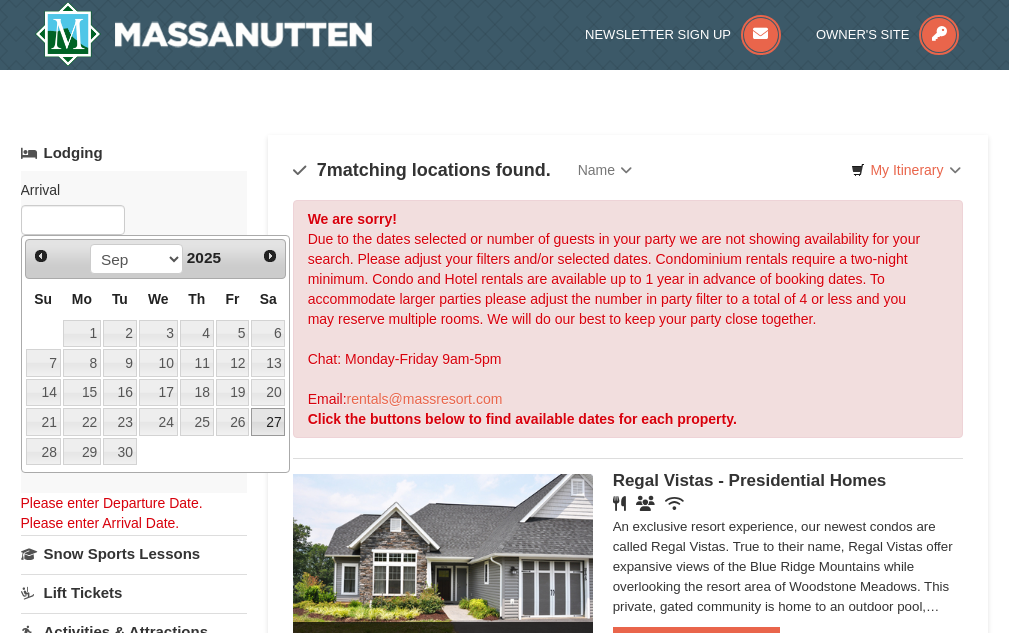 click on "27" at bounding box center (268, 422) 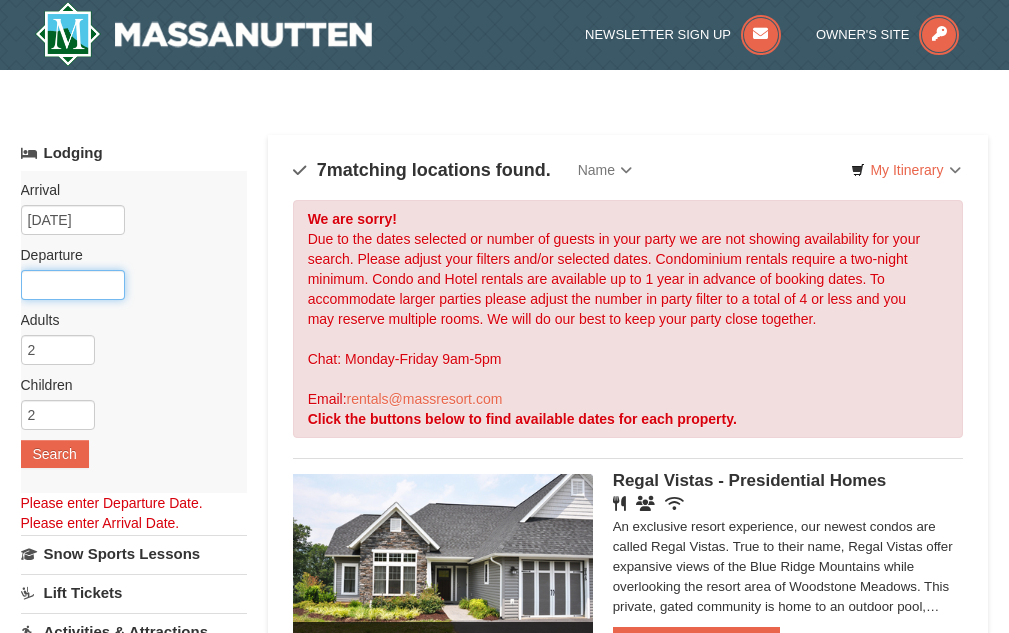 click at bounding box center [73, 285] 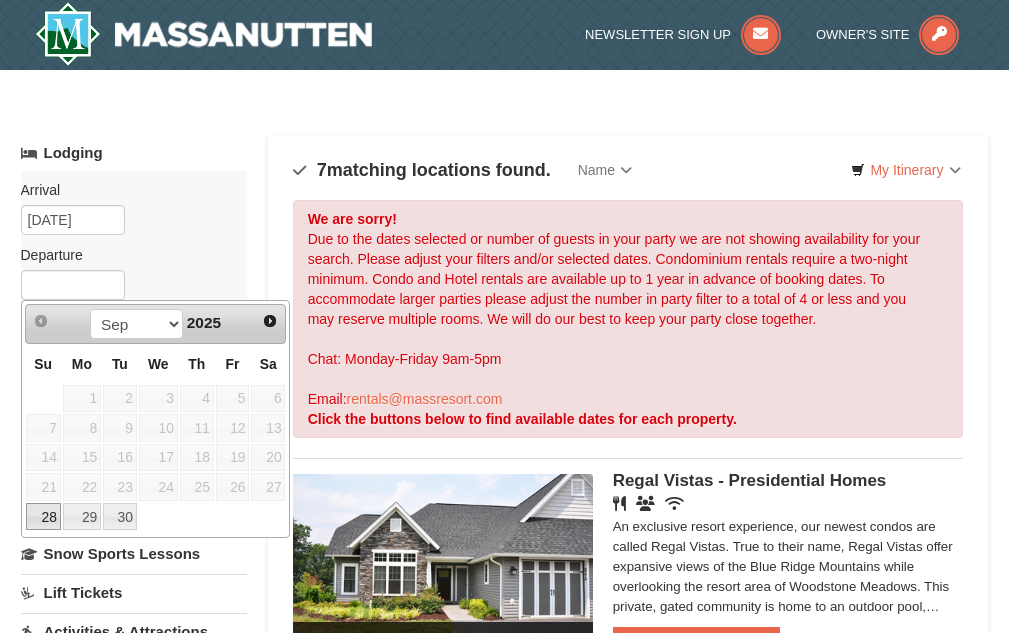 click on "28" at bounding box center (43, 517) 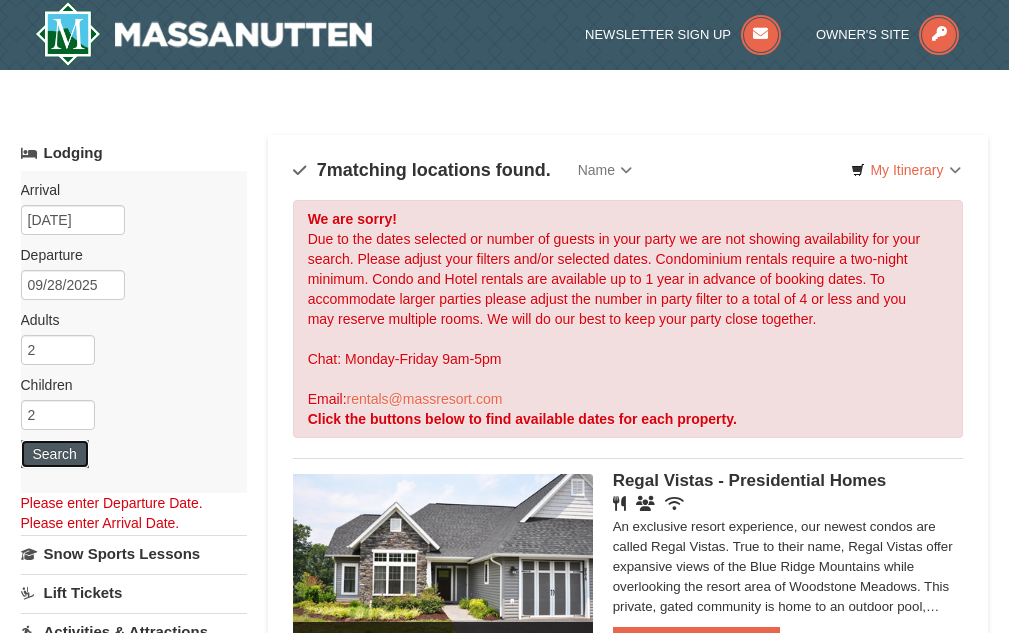 click on "Search" at bounding box center (55, 454) 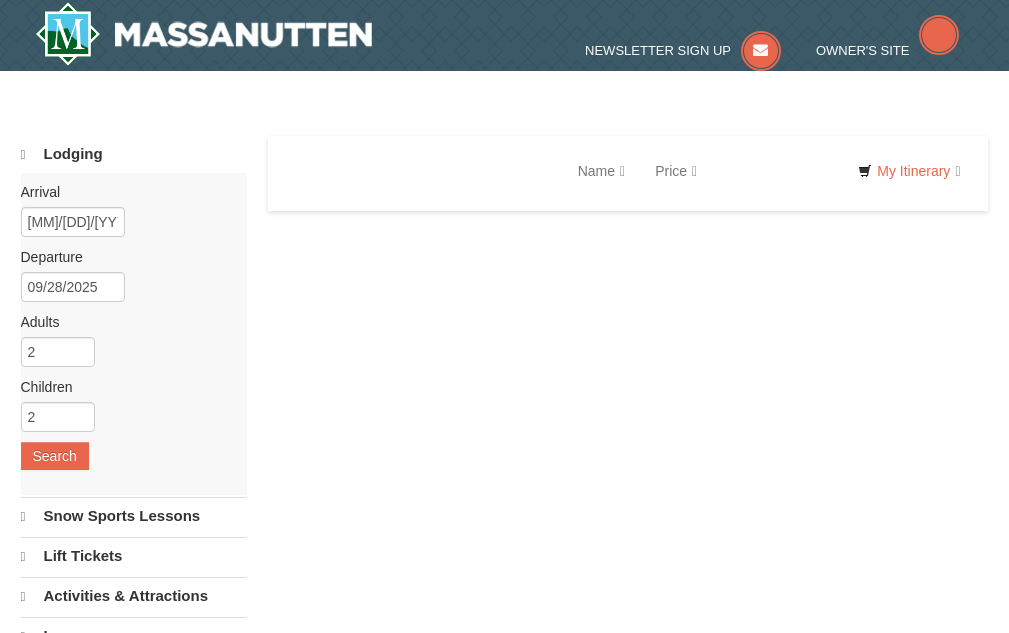 scroll, scrollTop: 0, scrollLeft: 0, axis: both 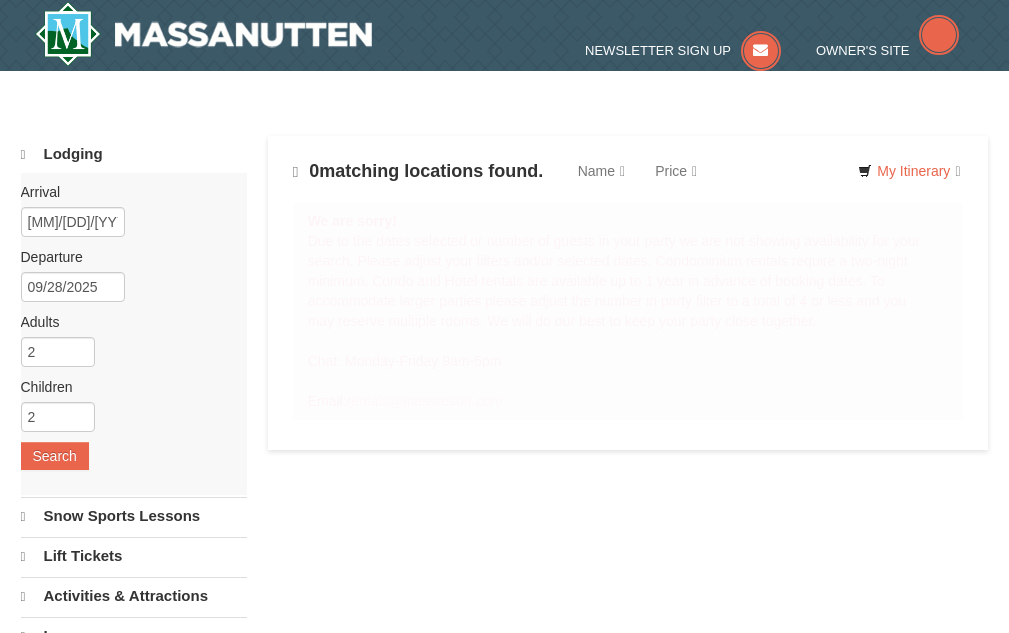 select on "8" 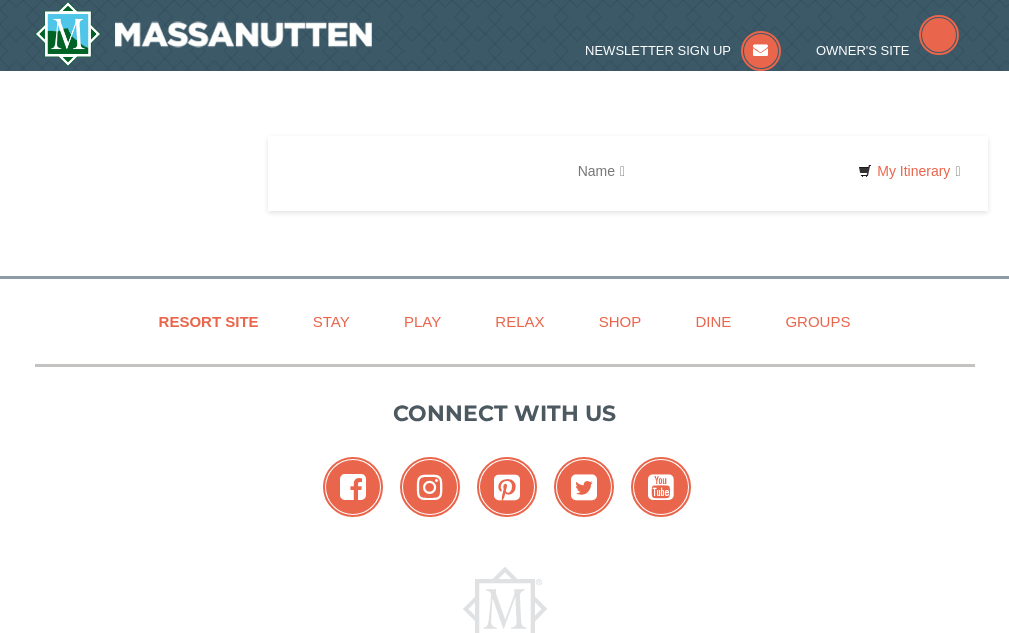 scroll, scrollTop: 0, scrollLeft: 0, axis: both 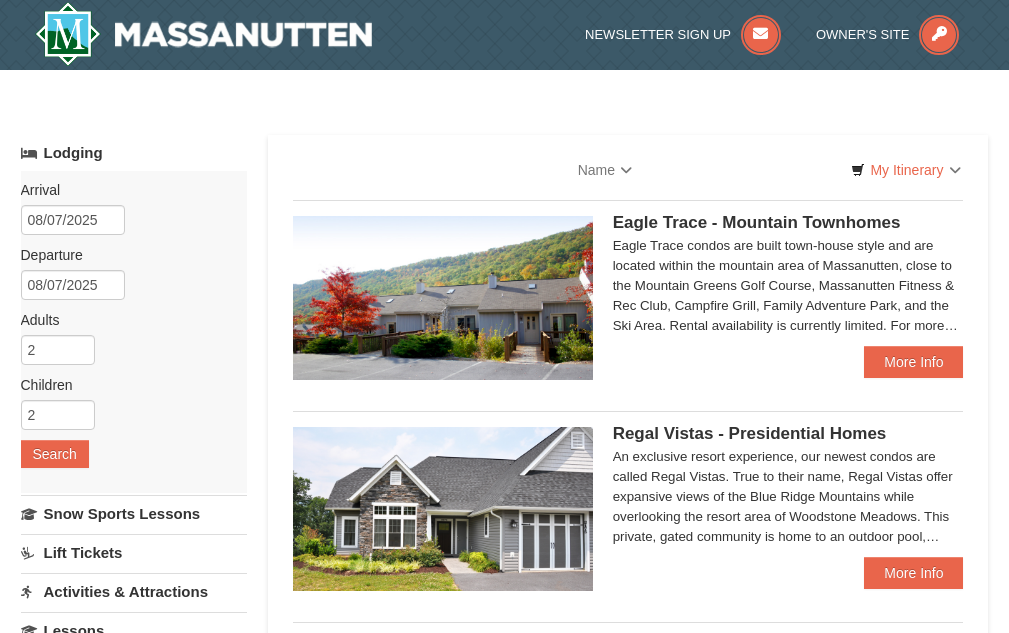 type 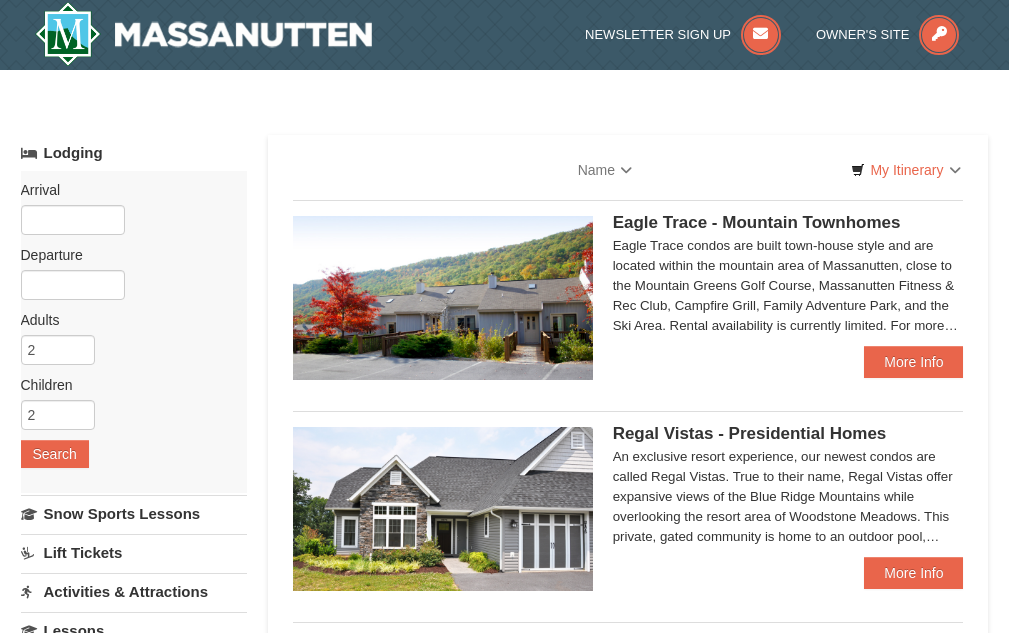 select on "8" 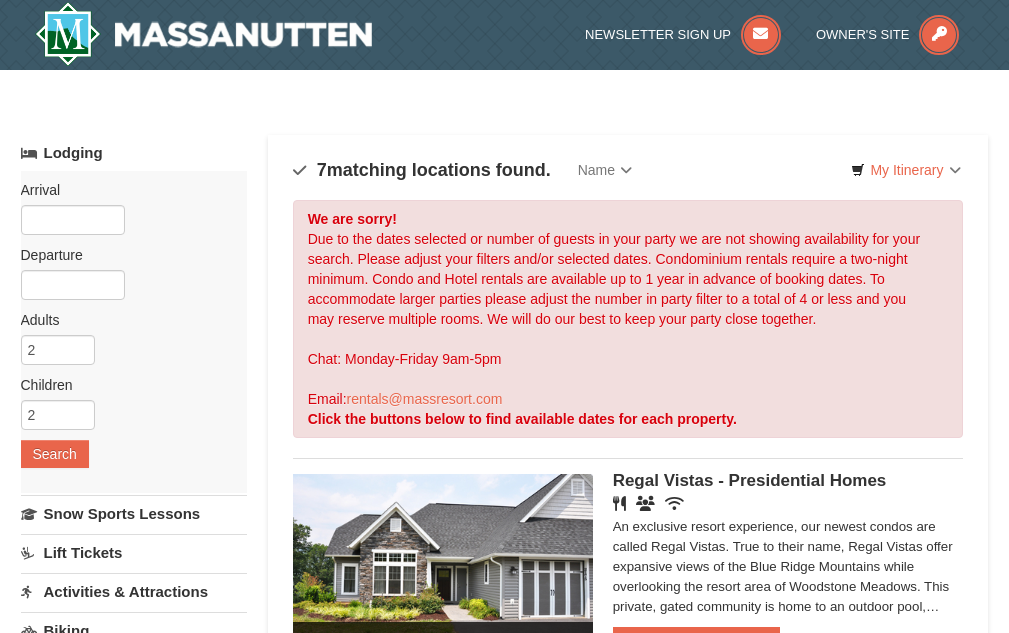 scroll, scrollTop: 0, scrollLeft: 0, axis: both 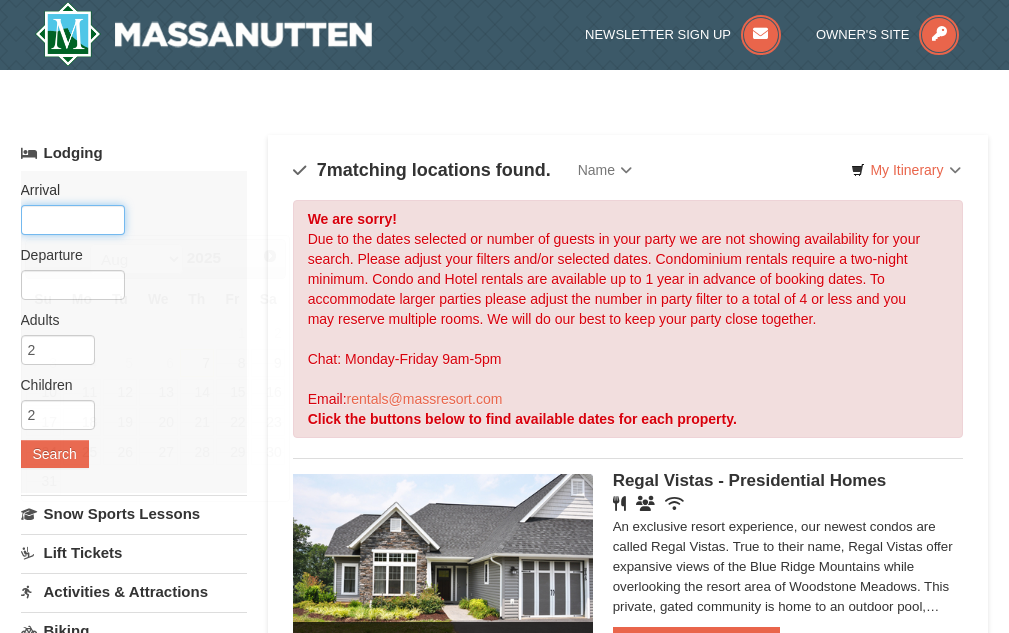 click at bounding box center [73, 220] 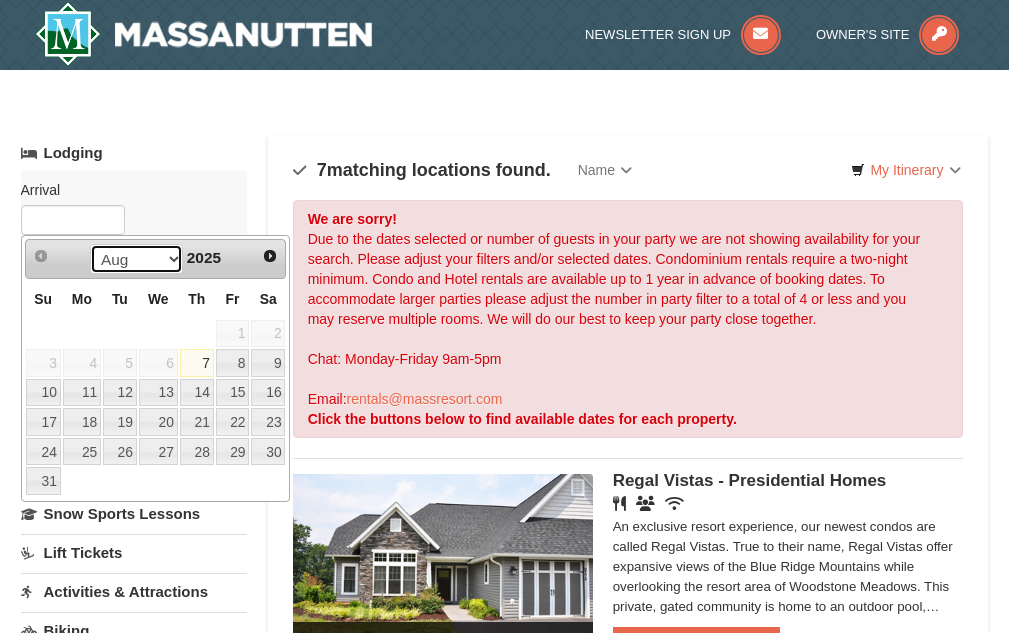 click on "Aug Sep Oct Nov Dec" at bounding box center [136, 259] 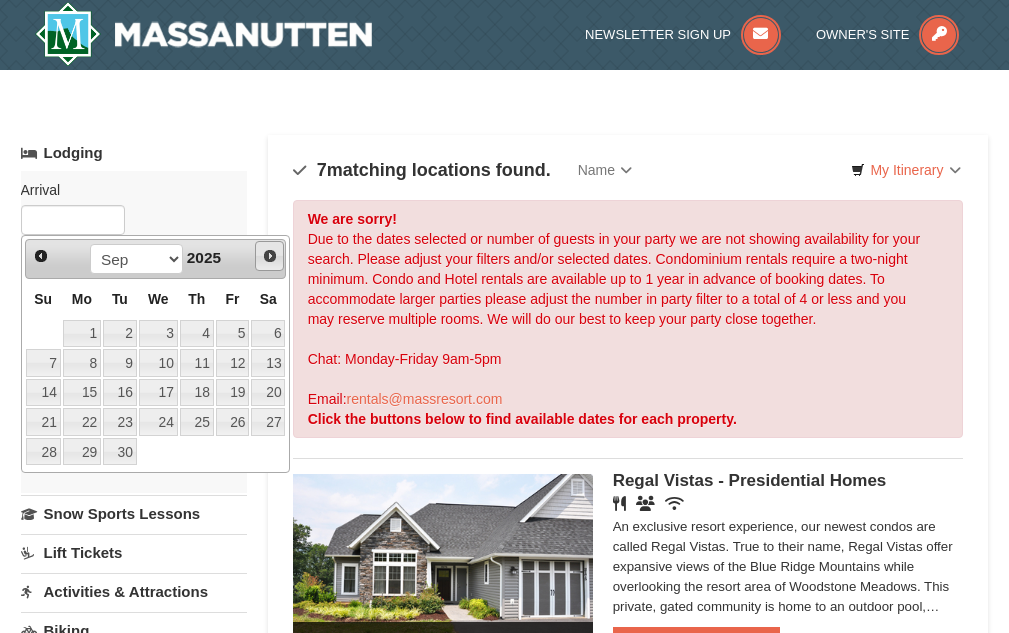 click on "Next" at bounding box center (270, 256) 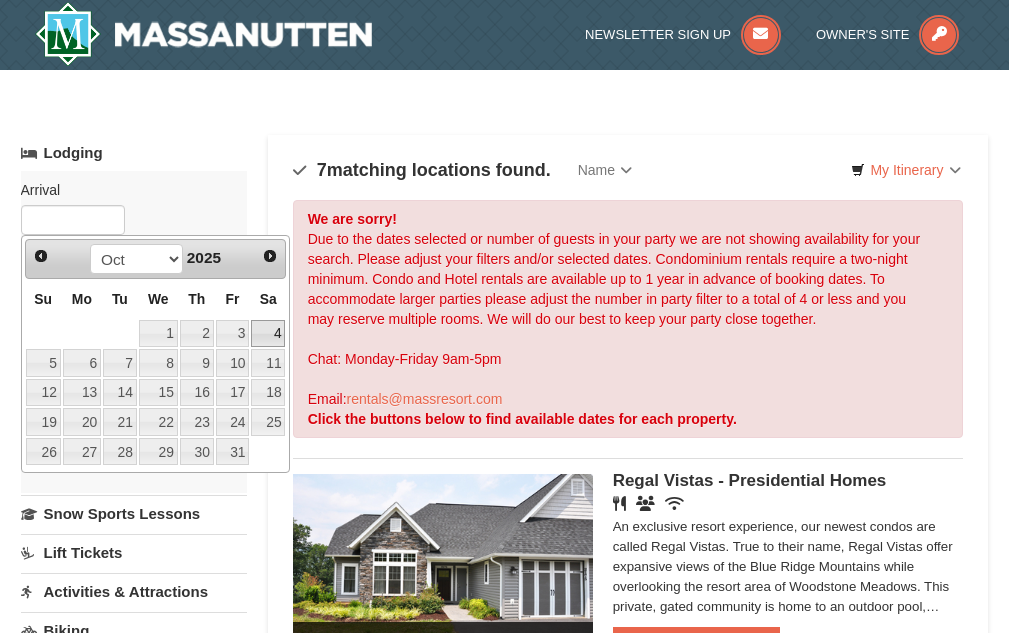 click on "4" at bounding box center [268, 334] 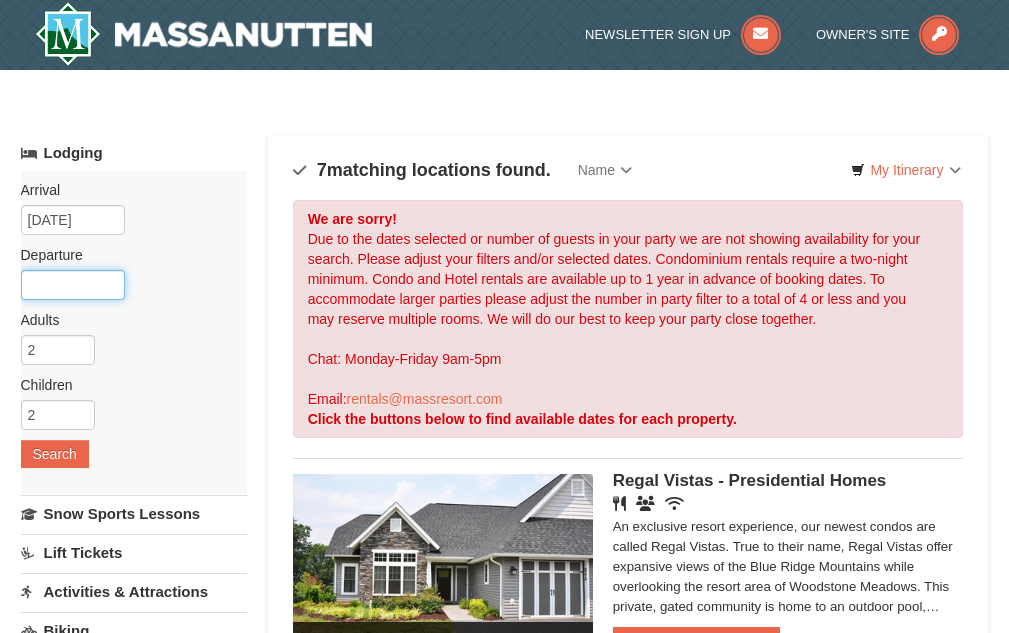 click at bounding box center [73, 285] 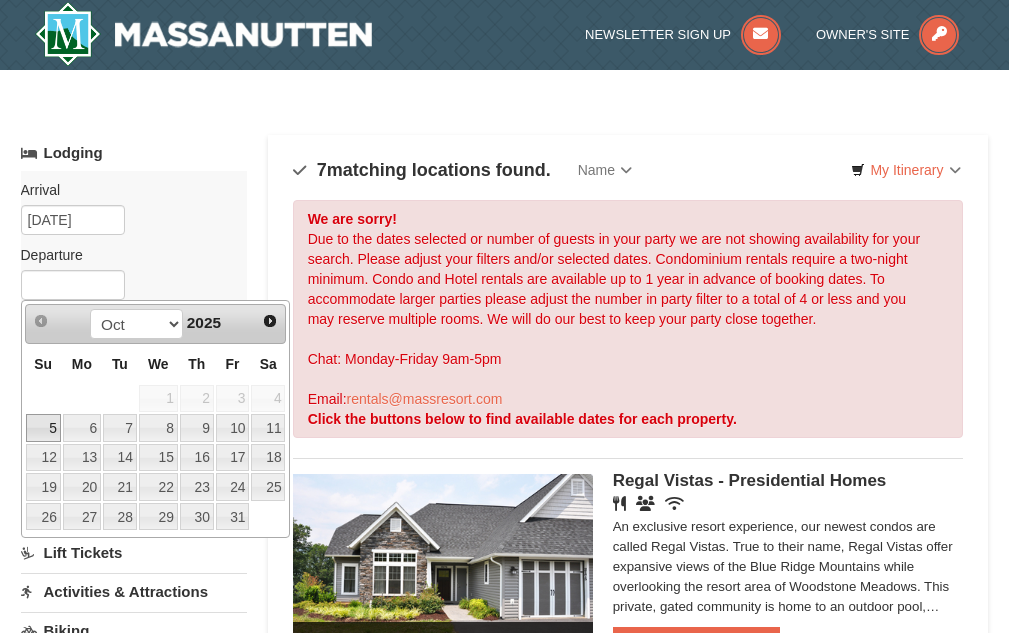 click on "5" at bounding box center (43, 428) 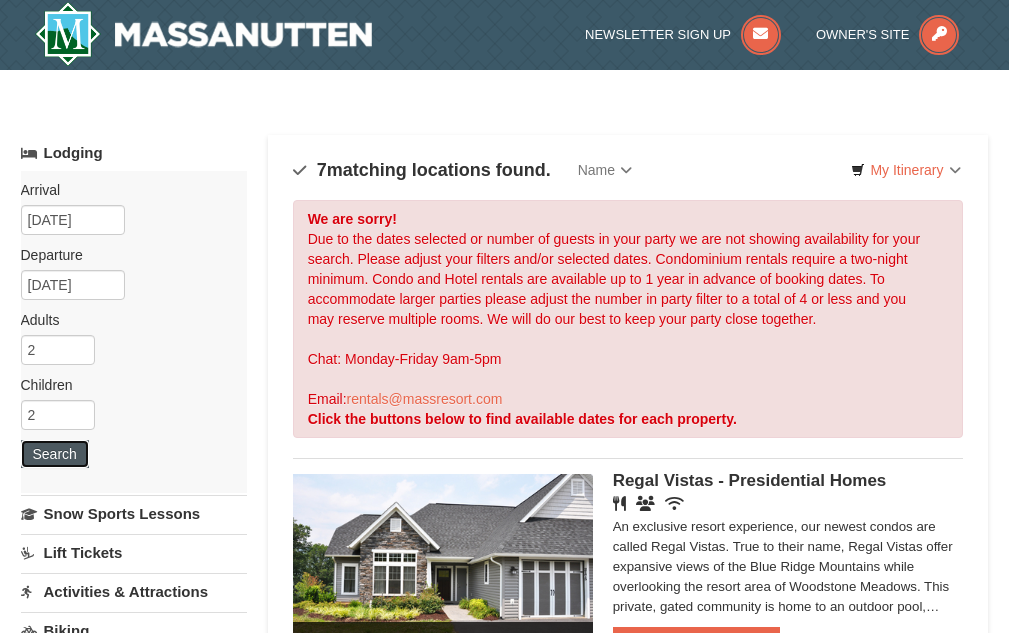 click on "Search" at bounding box center [55, 454] 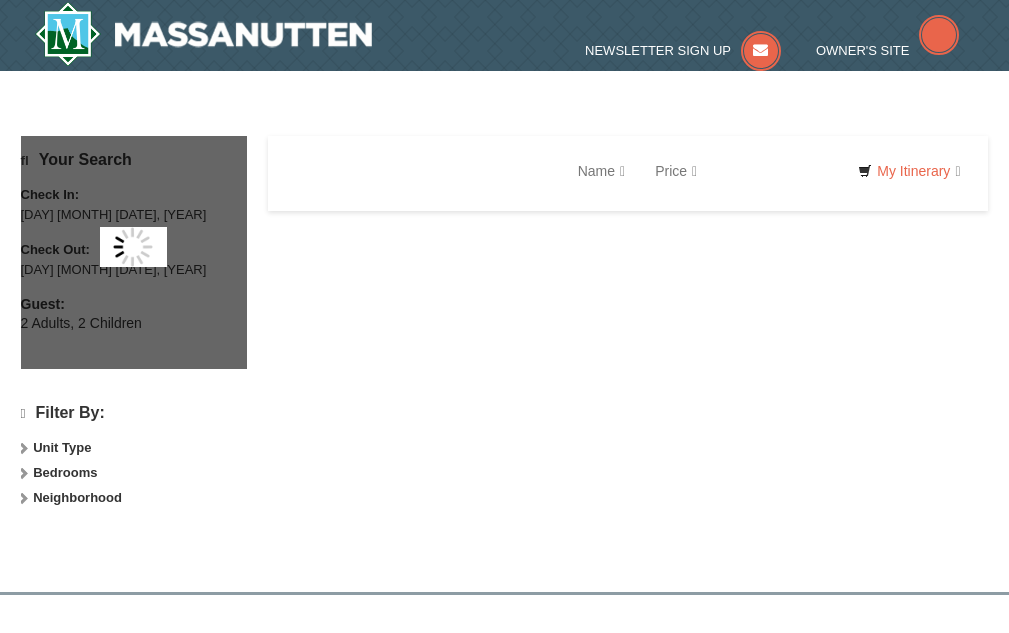 scroll, scrollTop: 0, scrollLeft: 0, axis: both 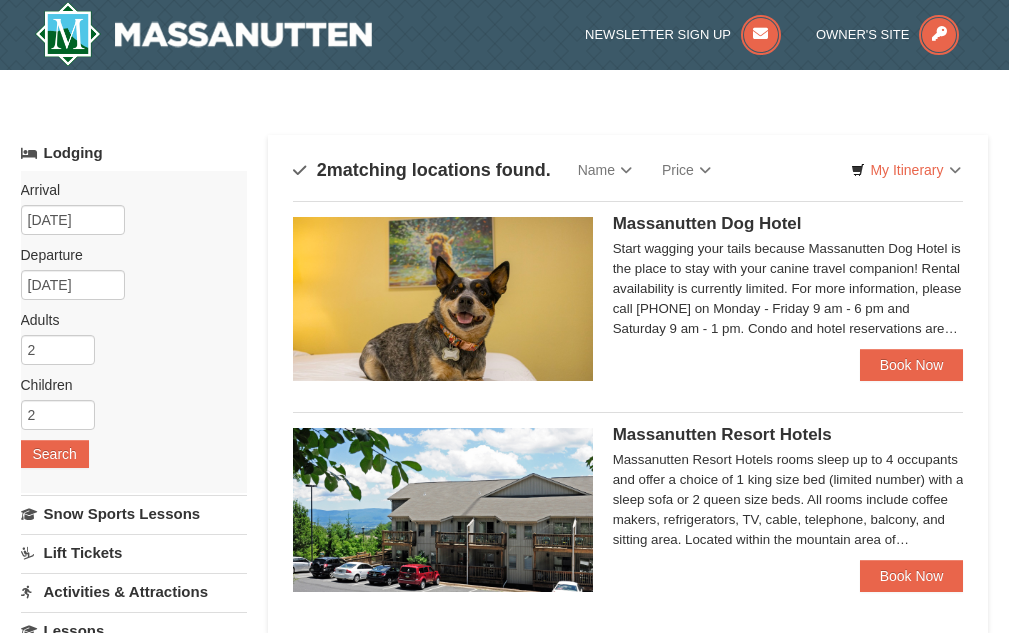 select on "8" 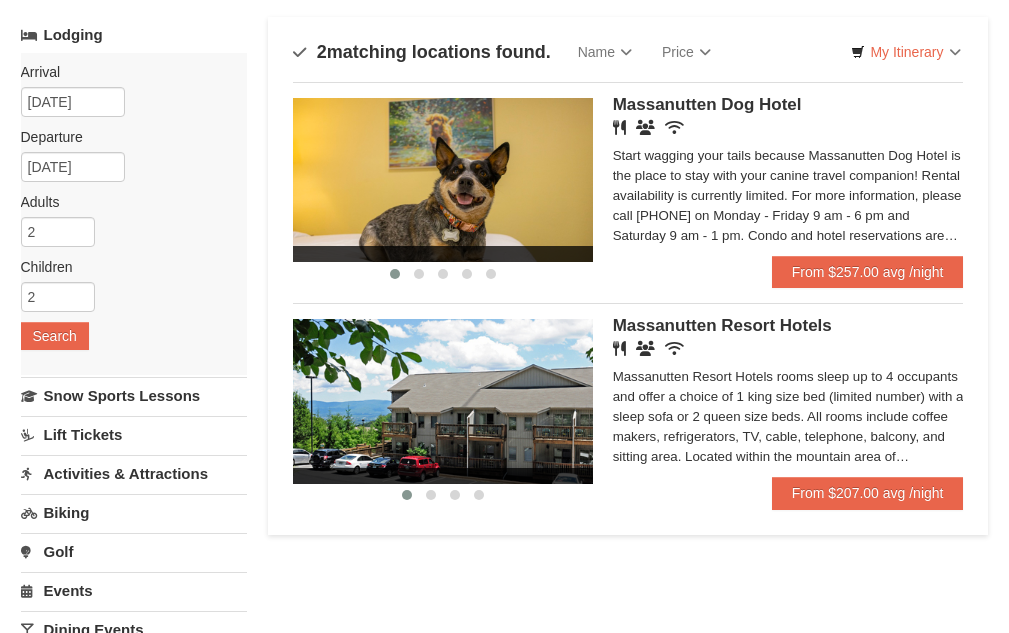 scroll, scrollTop: 200, scrollLeft: 0, axis: vertical 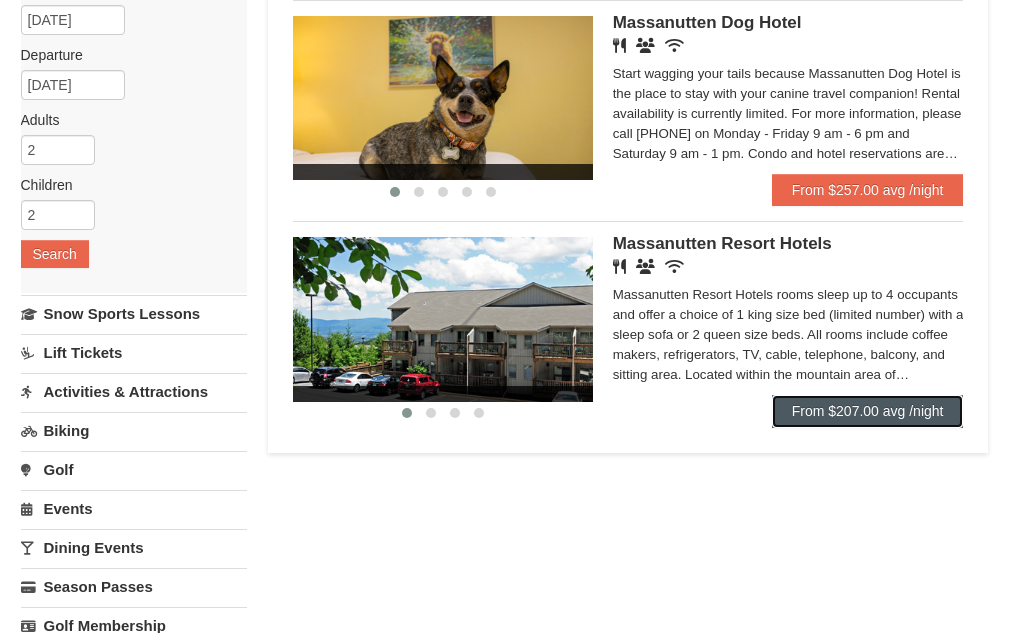 click on "From $207.00 avg /night" at bounding box center (868, 411) 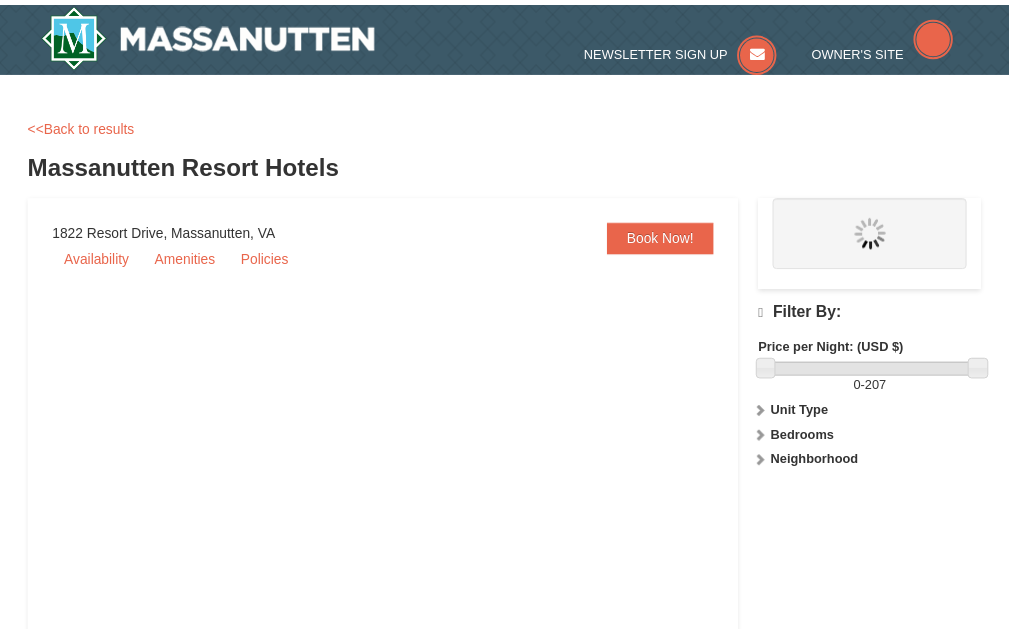 scroll, scrollTop: 0, scrollLeft: 0, axis: both 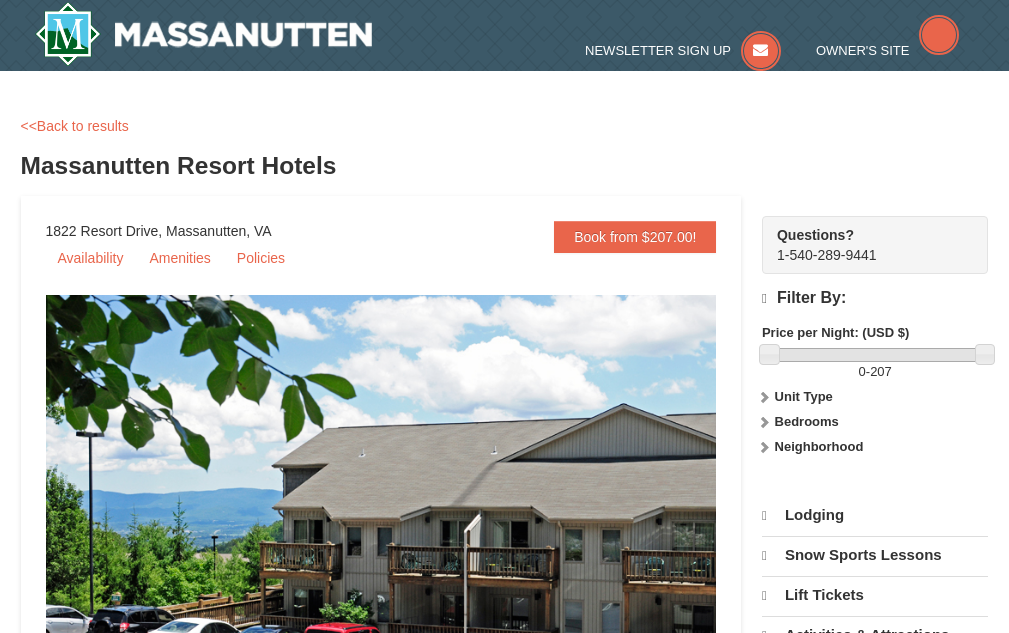 select on "8" 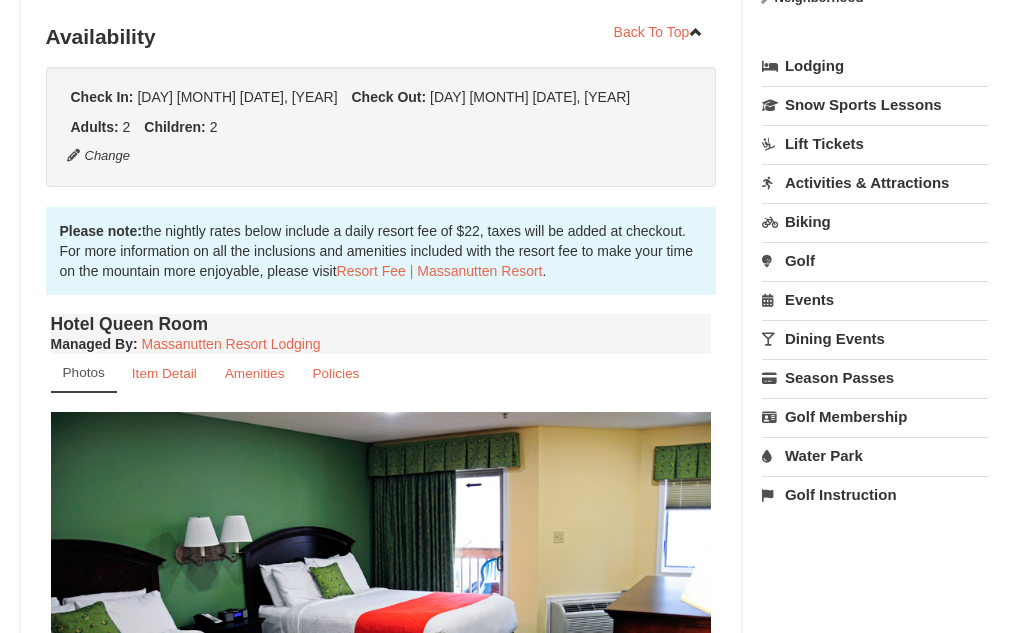 scroll, scrollTop: 400, scrollLeft: 0, axis: vertical 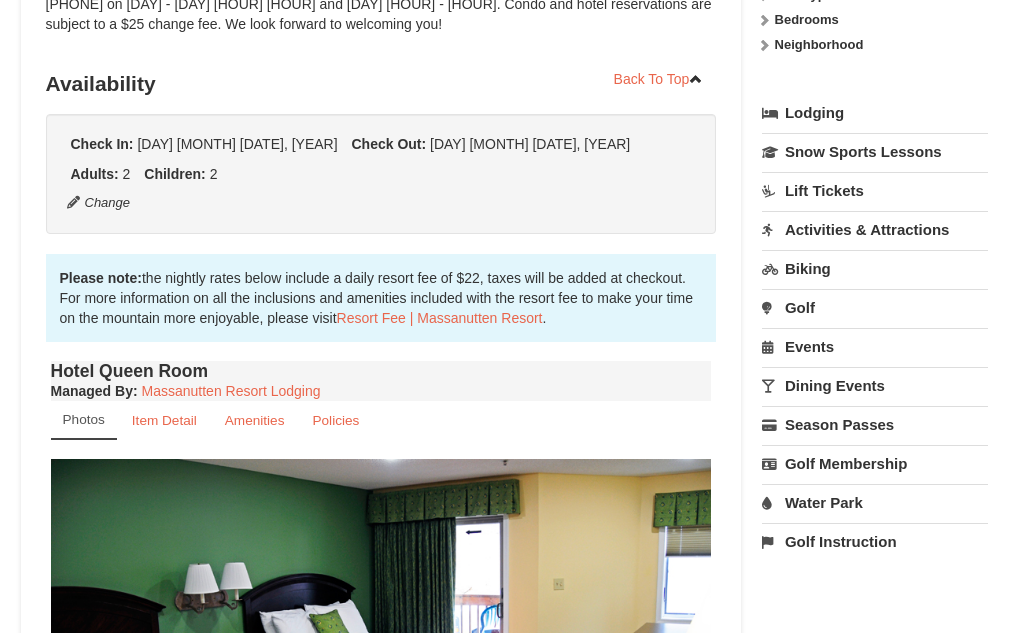 click on "Water Park" at bounding box center (875, 502) 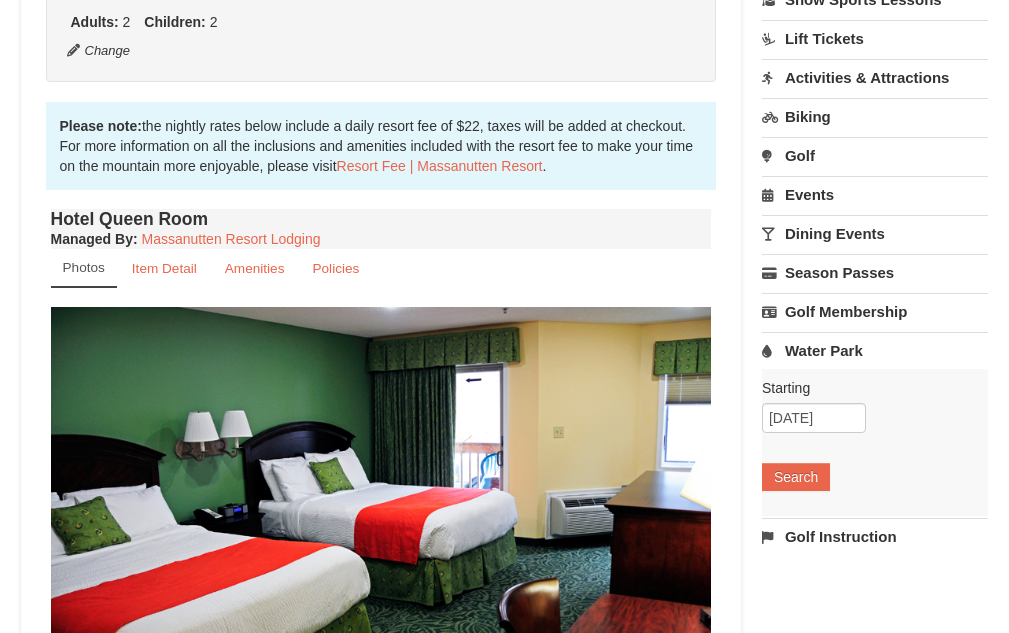 scroll, scrollTop: 600, scrollLeft: 0, axis: vertical 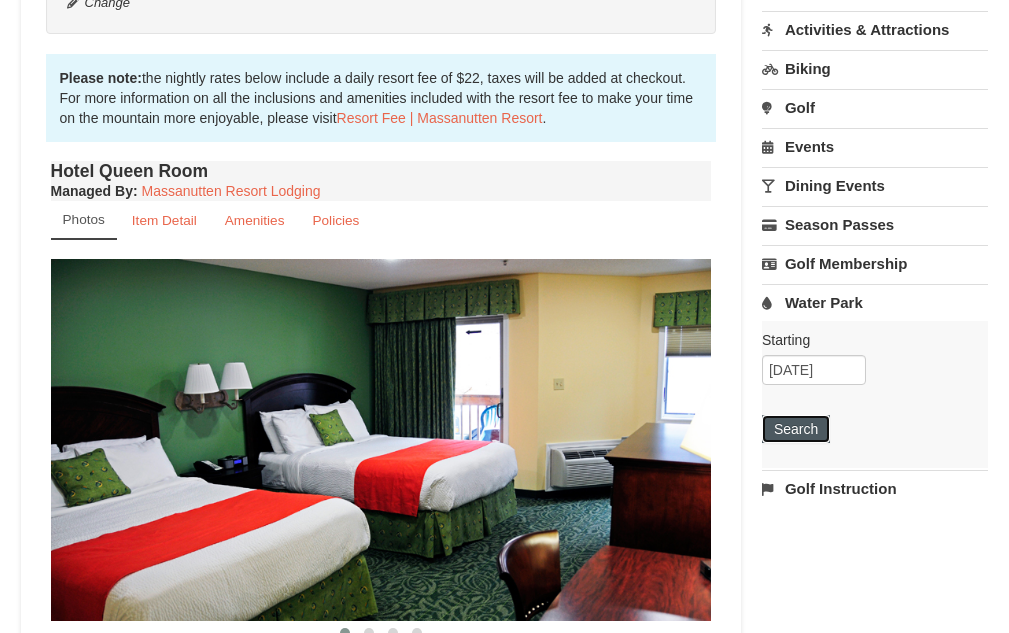 click on "Search" at bounding box center [796, 429] 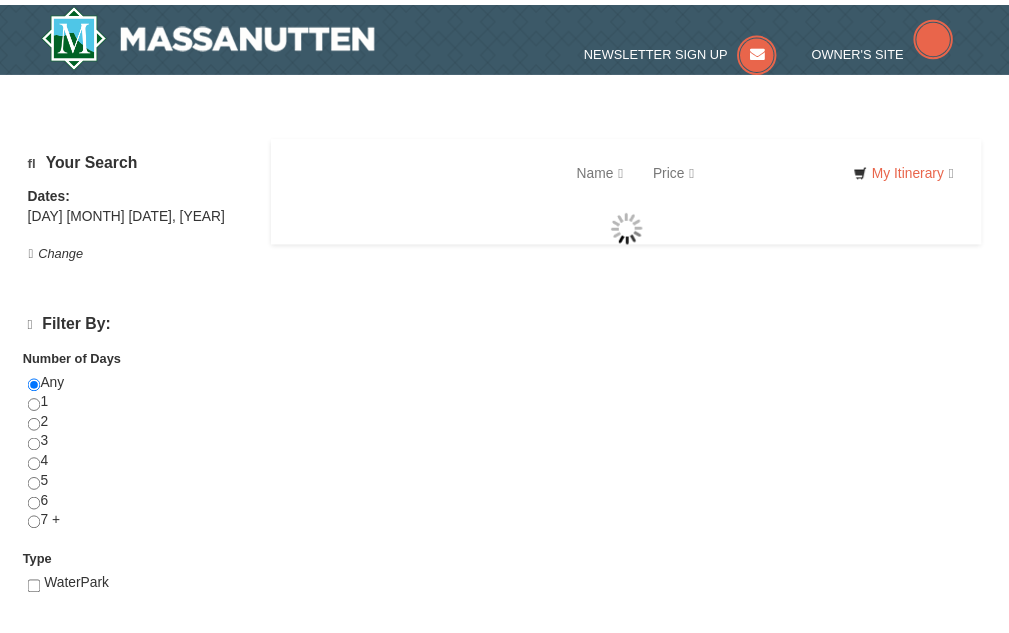 scroll, scrollTop: 0, scrollLeft: 0, axis: both 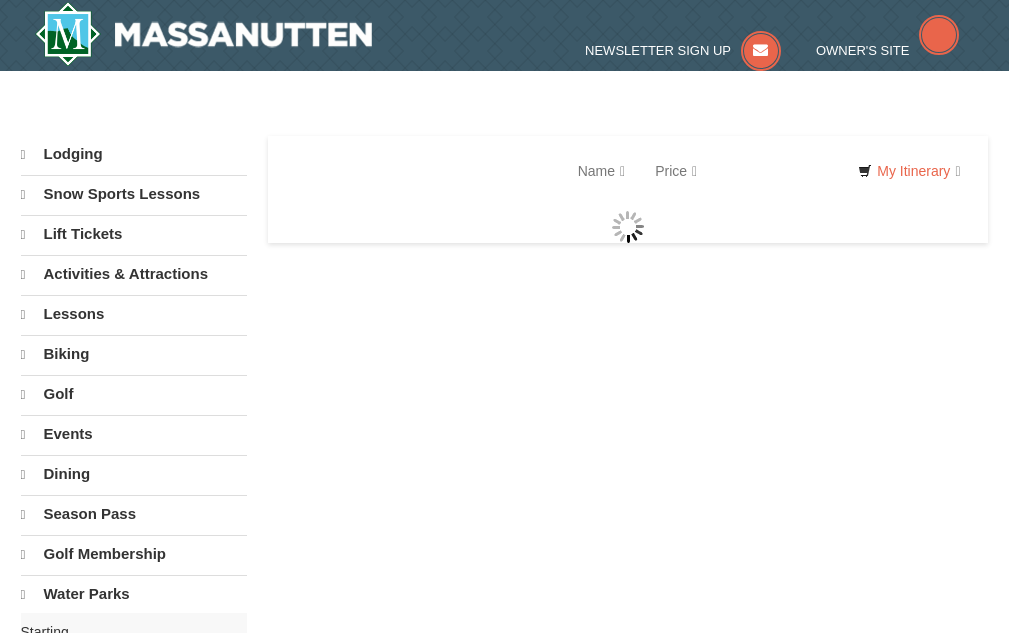 select on "8" 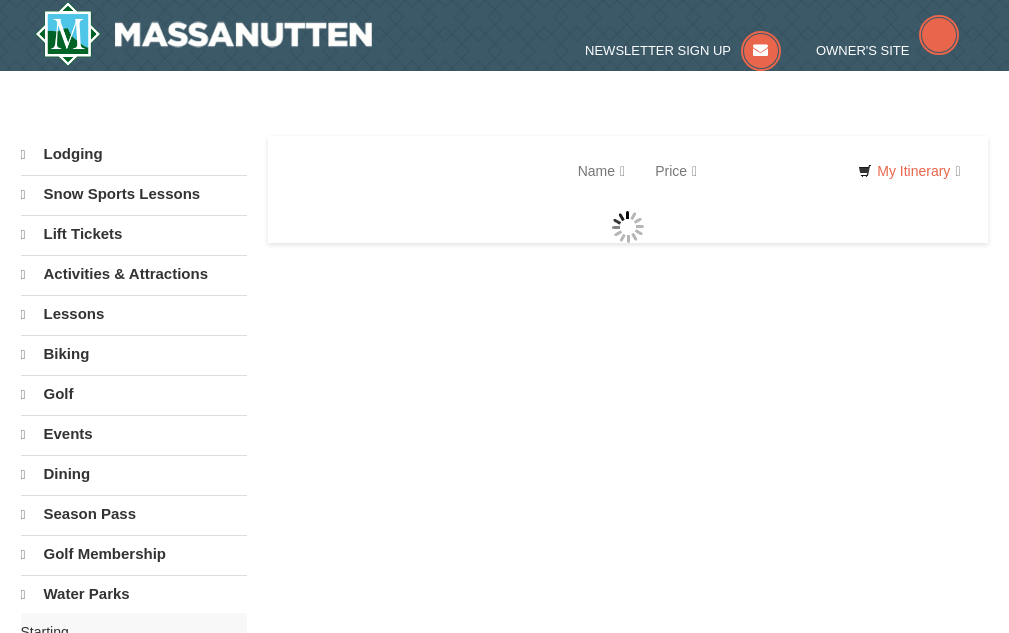 select on "8" 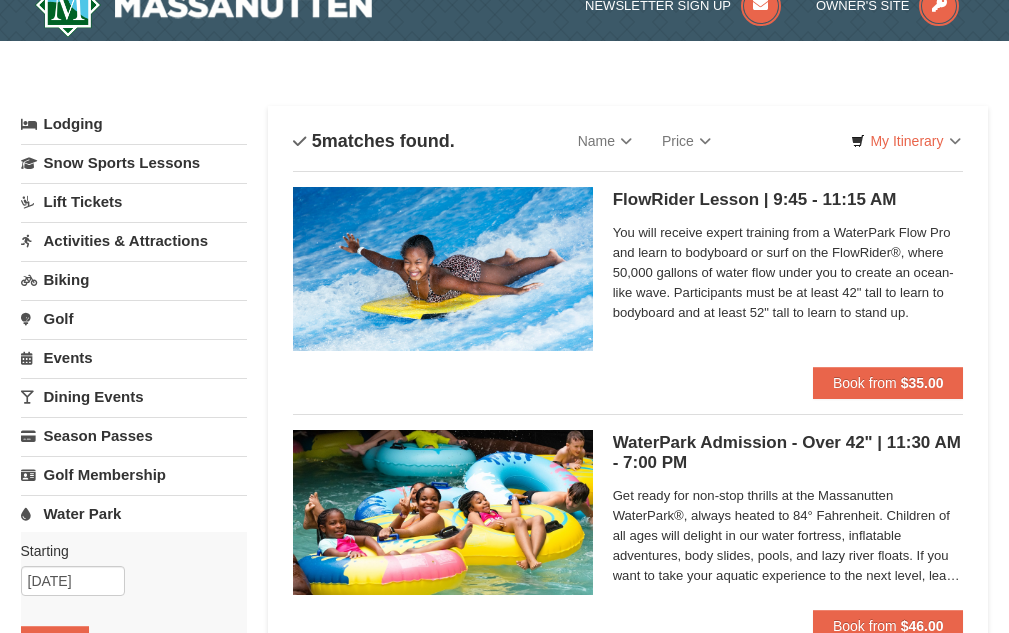 scroll, scrollTop: 0, scrollLeft: 0, axis: both 